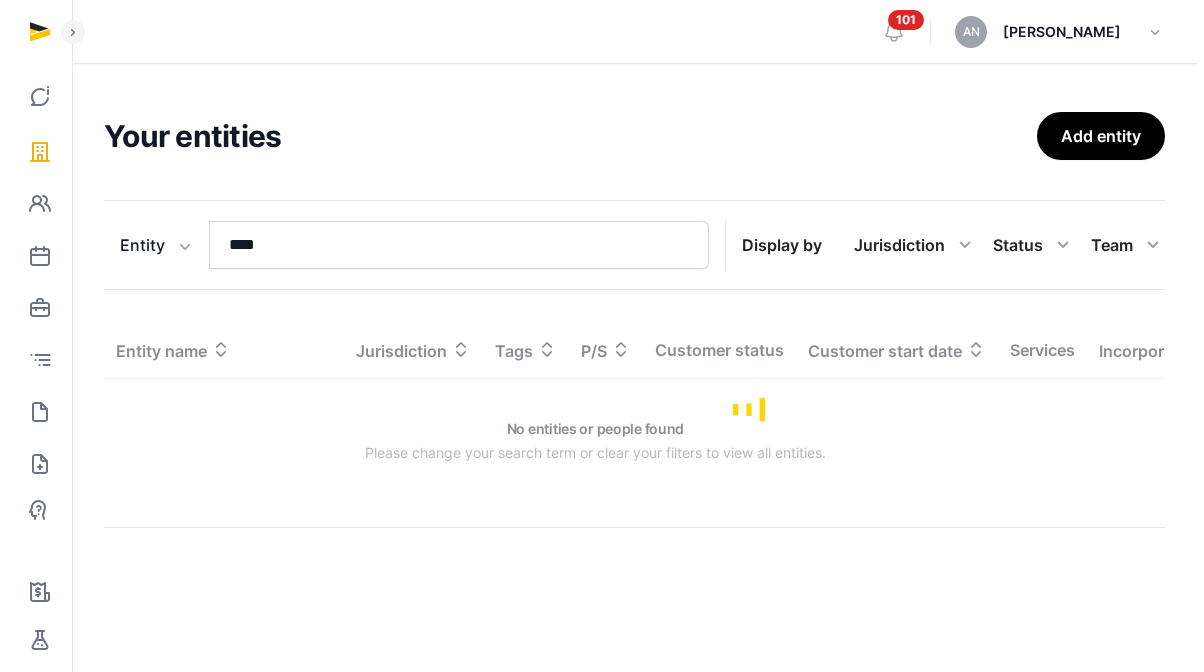 scroll, scrollTop: 0, scrollLeft: 0, axis: both 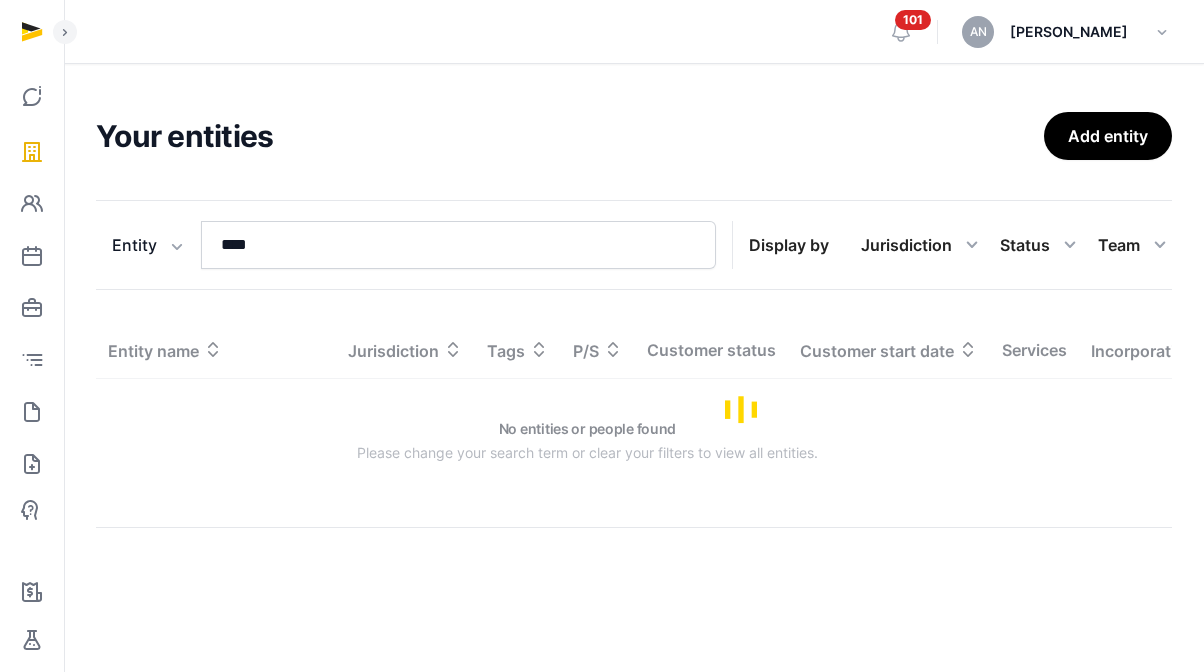click on "Entity   Entity   People   Tags  Services **** Search Display by  Jurisdiction  All jurisdiction  Status   All statuses  Lead Customer Churned None  Team  All members" at bounding box center [634, 245] 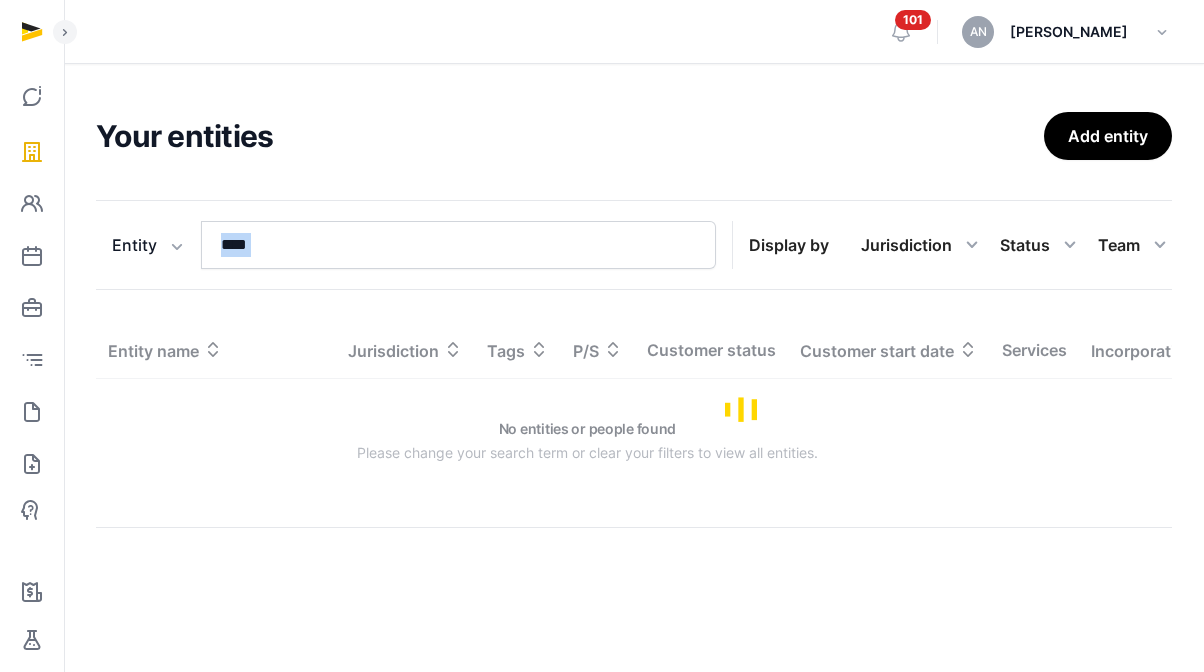 click on "Entity   Entity   People   Tags  Services **** Search Display by  Jurisdiction  All jurisdiction  Status   All statuses  Lead Customer Churned None  Team  All members" at bounding box center [634, 245] 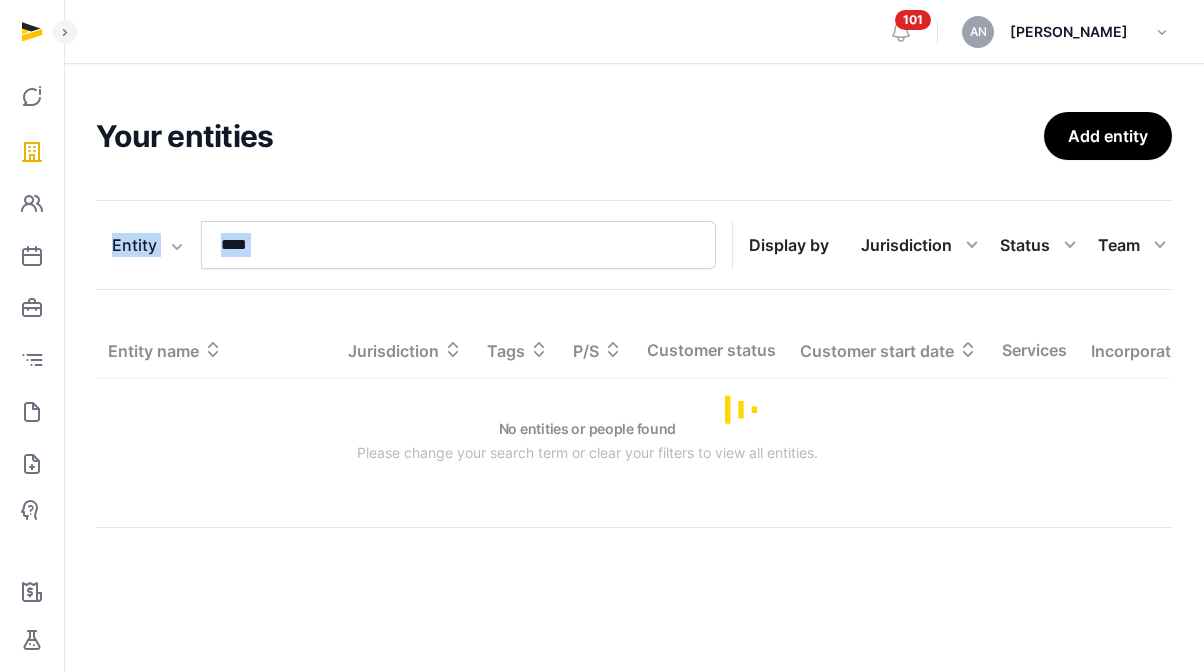click on "Entity   Entity   People   Tags  Services **** Search Display by  Jurisdiction  All jurisdiction  Status   All statuses  Lead Customer Churned None  Team  All members" at bounding box center (634, 245) 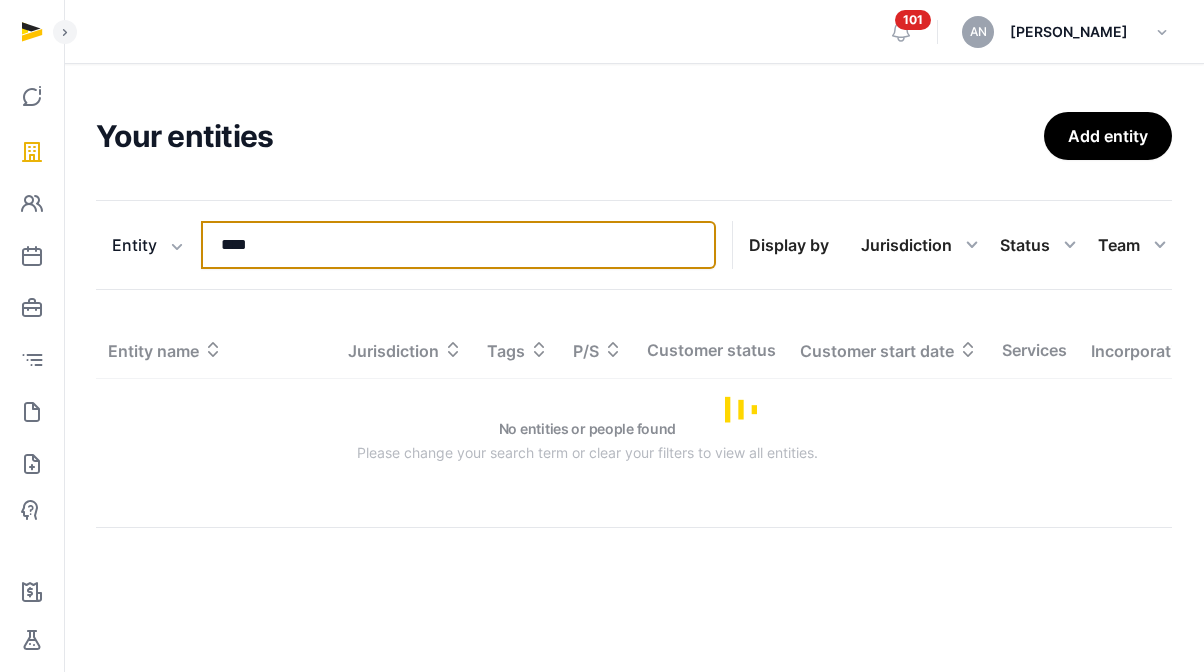 click on "****" at bounding box center [458, 245] 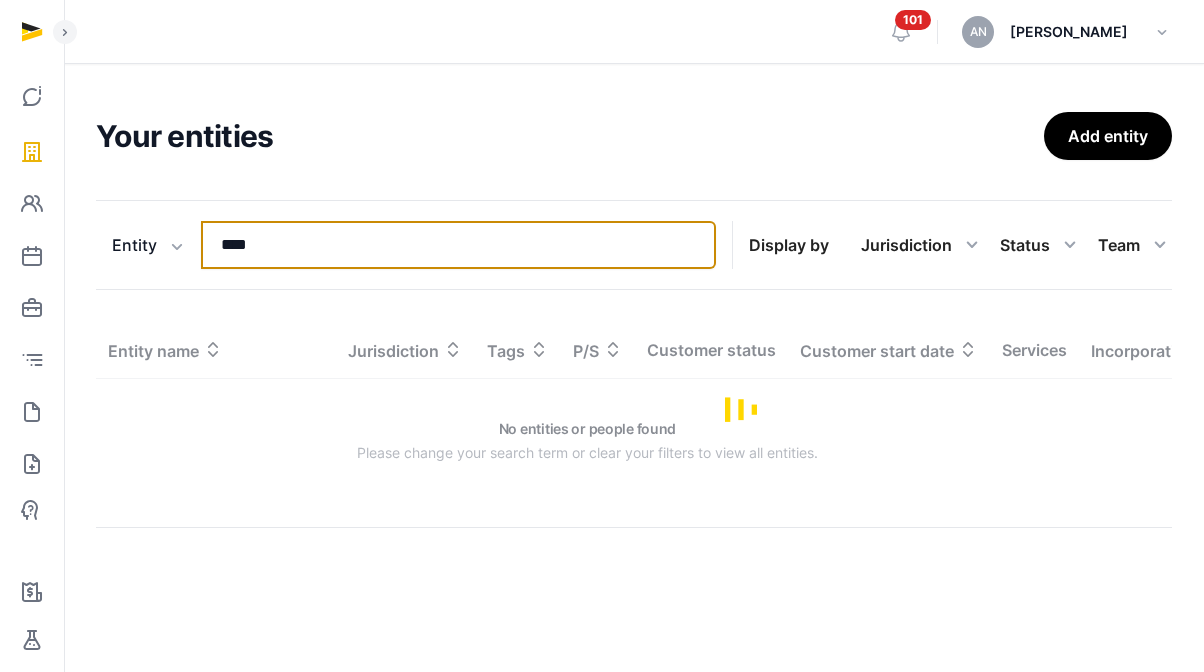 click on "****" at bounding box center (458, 245) 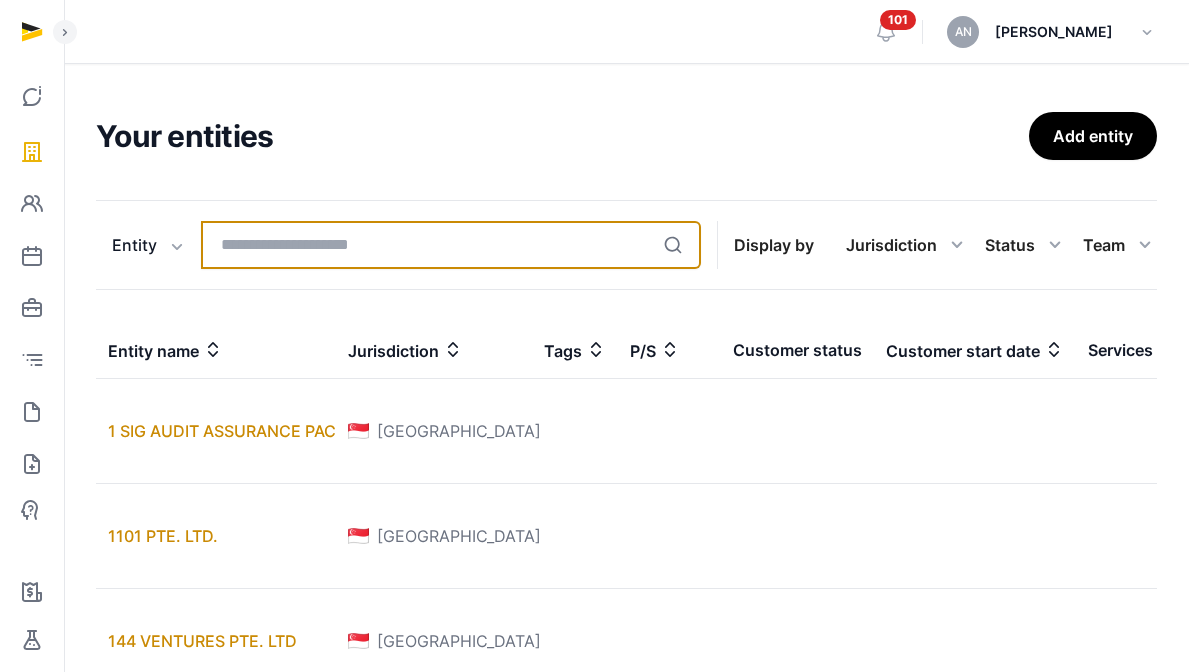 click at bounding box center [451, 245] 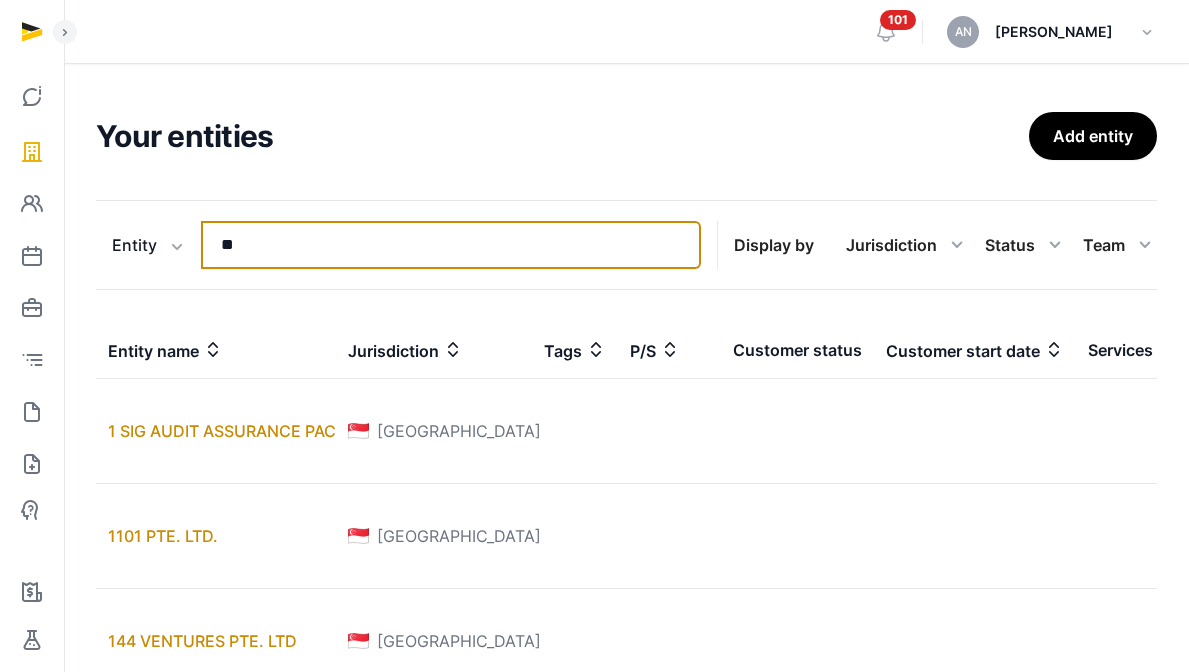 type on "*" 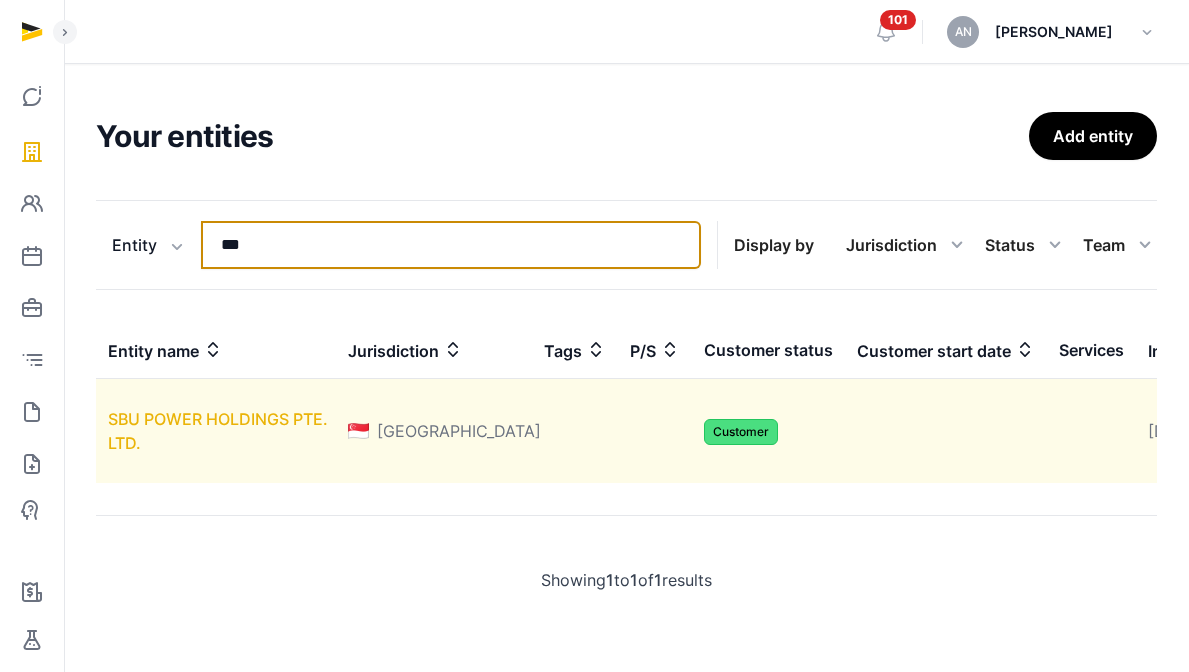 type on "***" 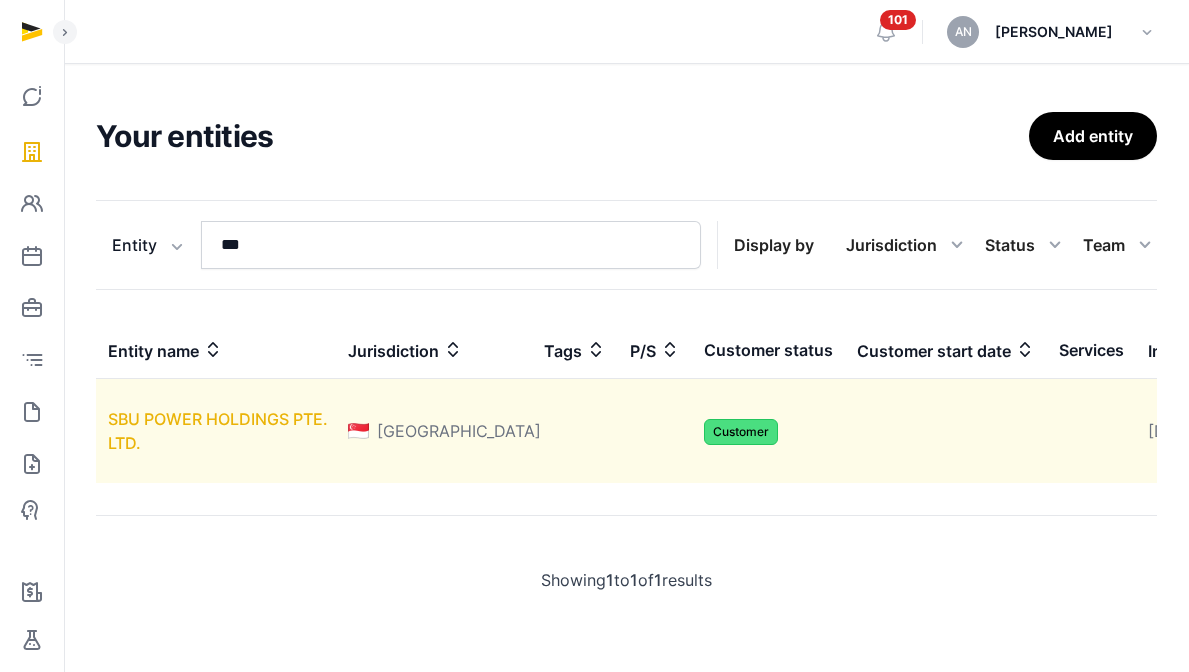 click on "SBU POWER HOLDINGS PTE. LTD." at bounding box center [218, 431] 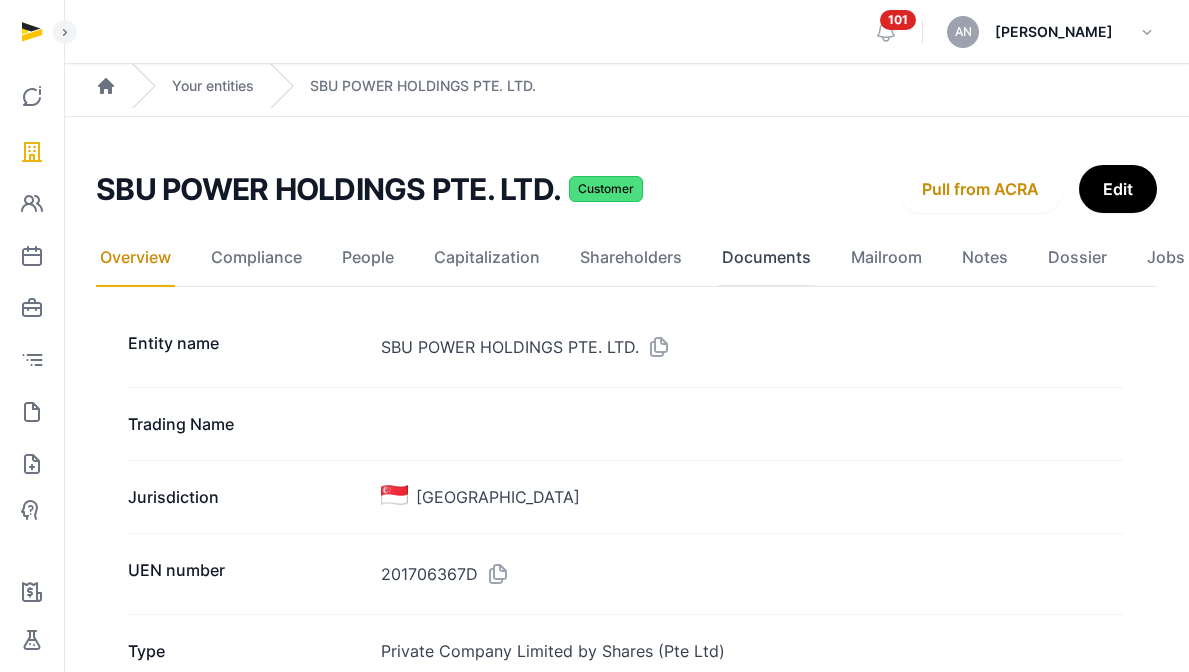 click on "Documents" 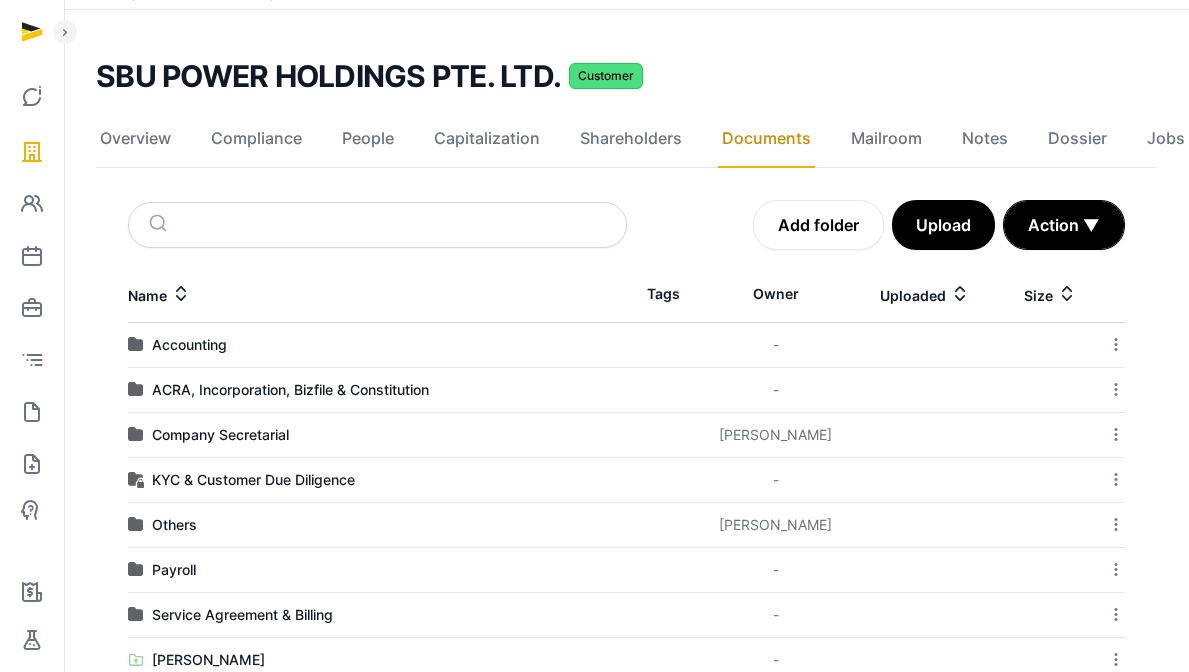 scroll, scrollTop: 292, scrollLeft: 0, axis: vertical 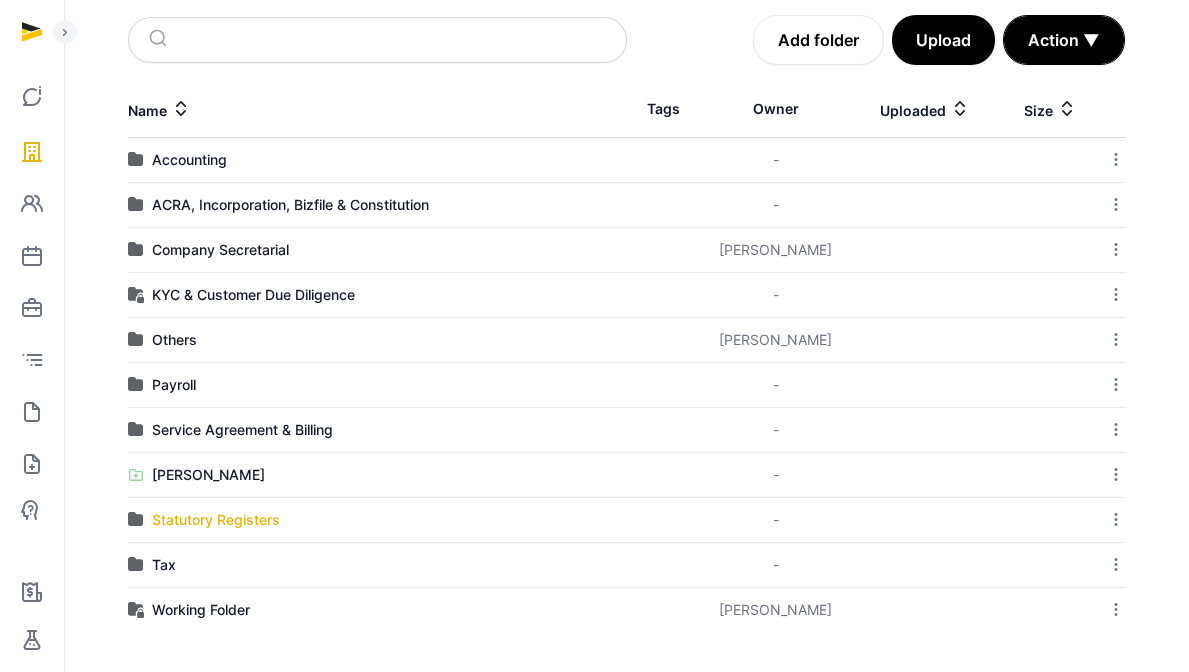click on "Statutory Registers" at bounding box center (216, 520) 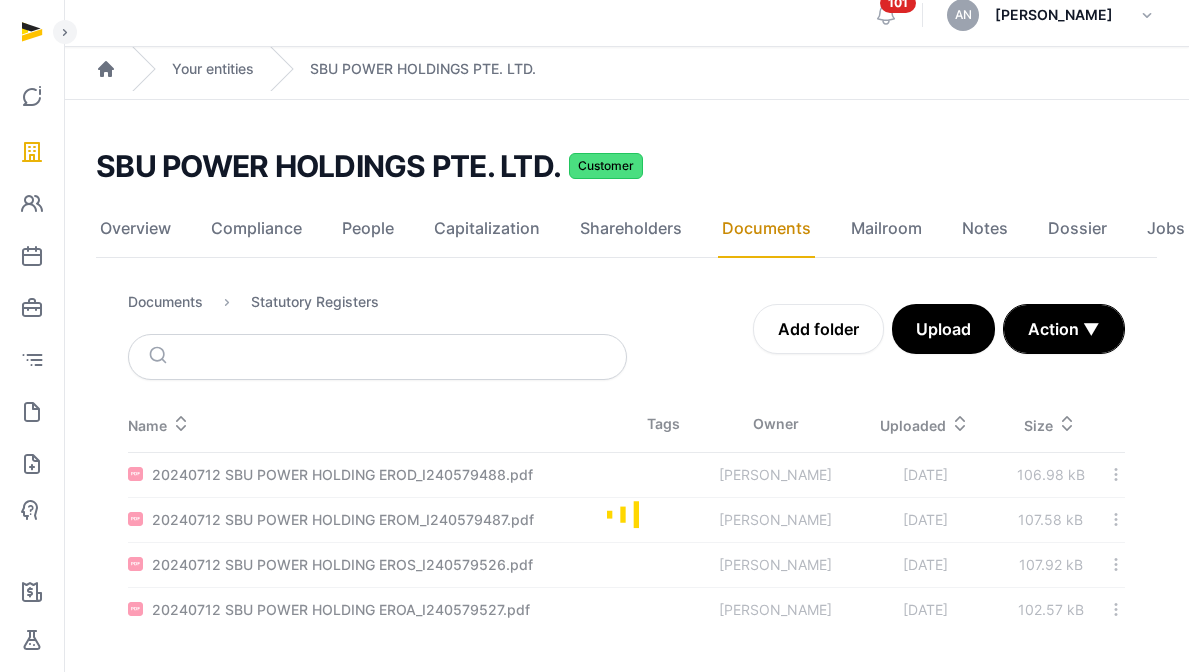 scroll, scrollTop: 17, scrollLeft: 0, axis: vertical 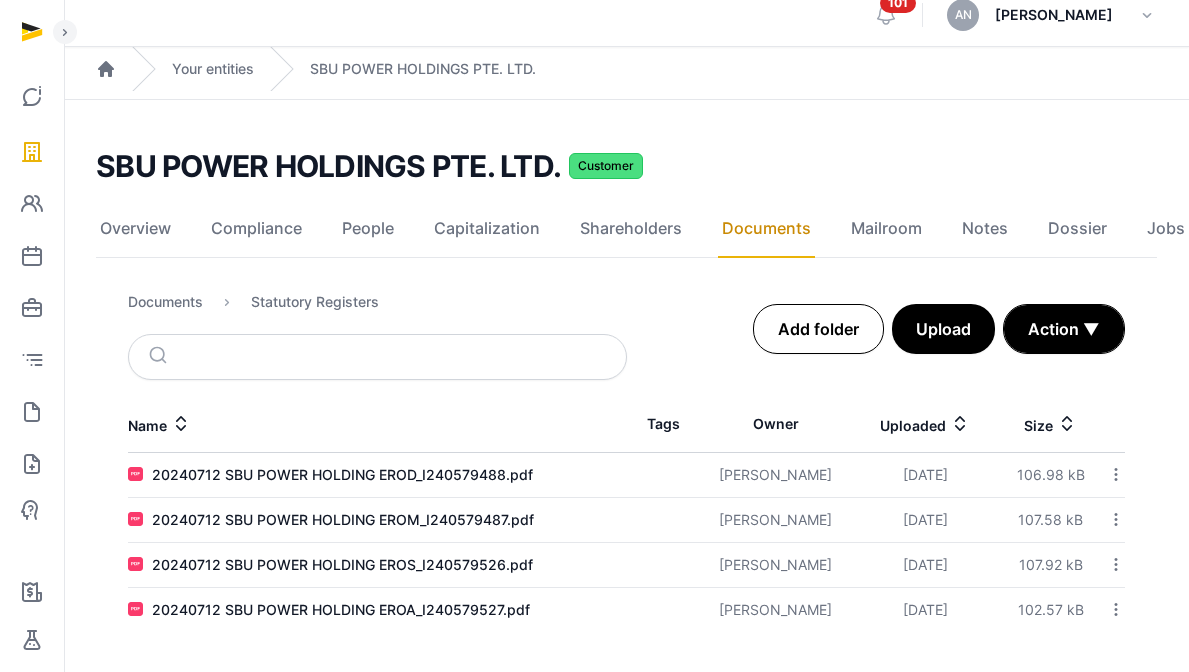 click on "Add folder" at bounding box center [818, 329] 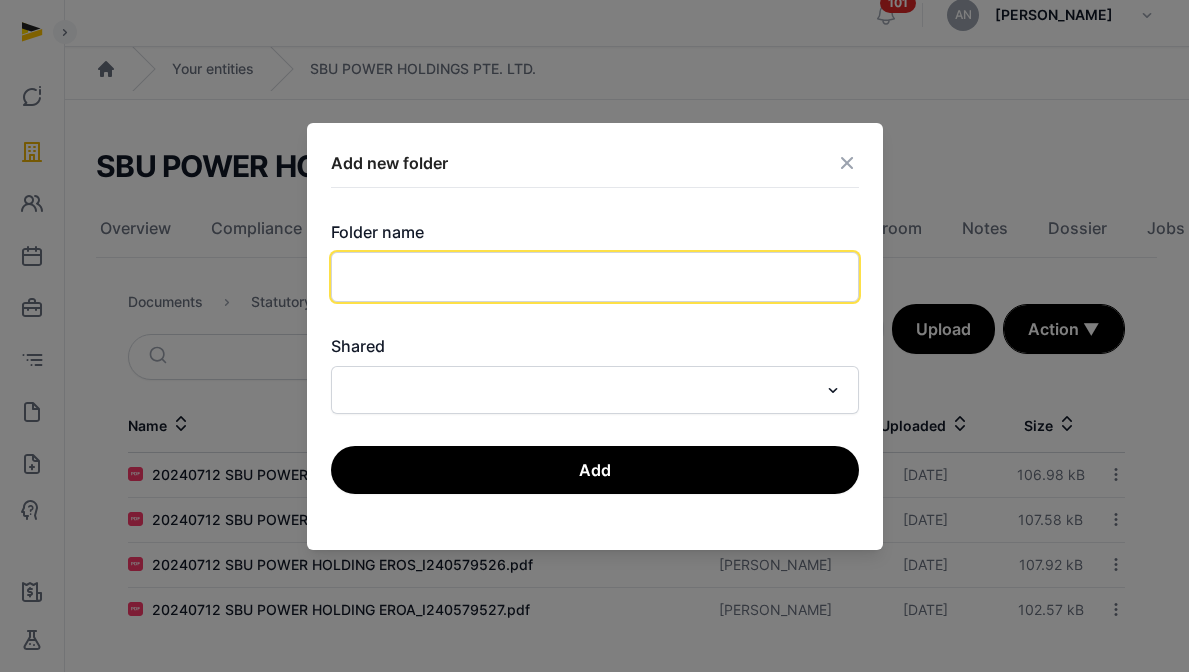 click 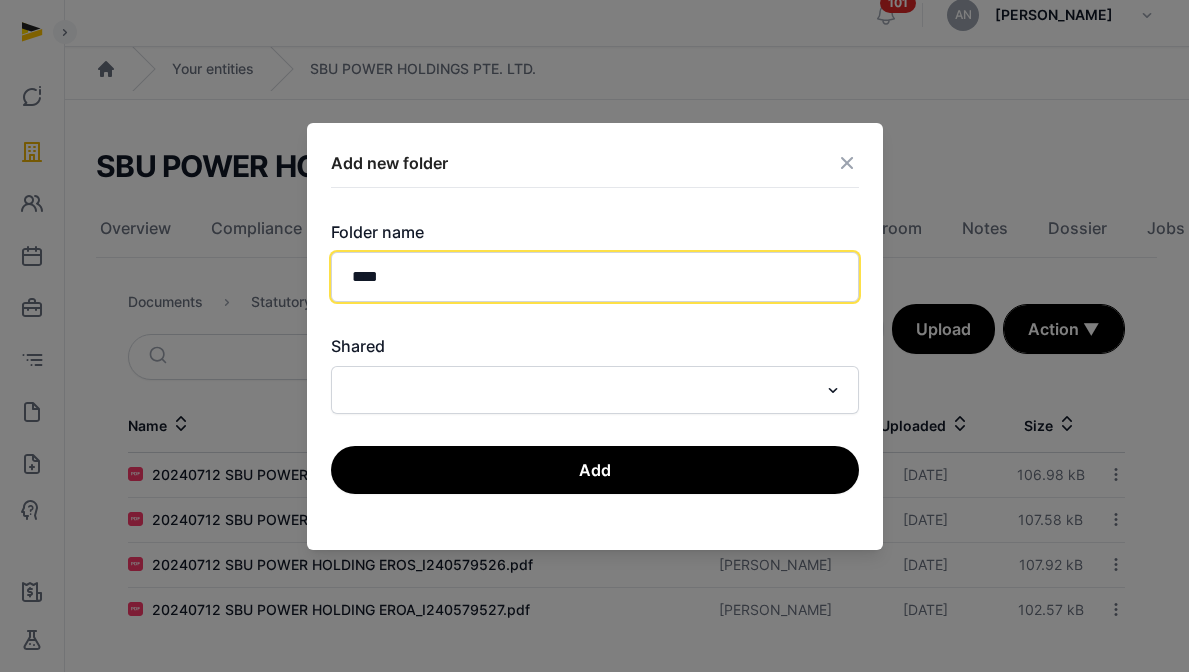 type on "****" 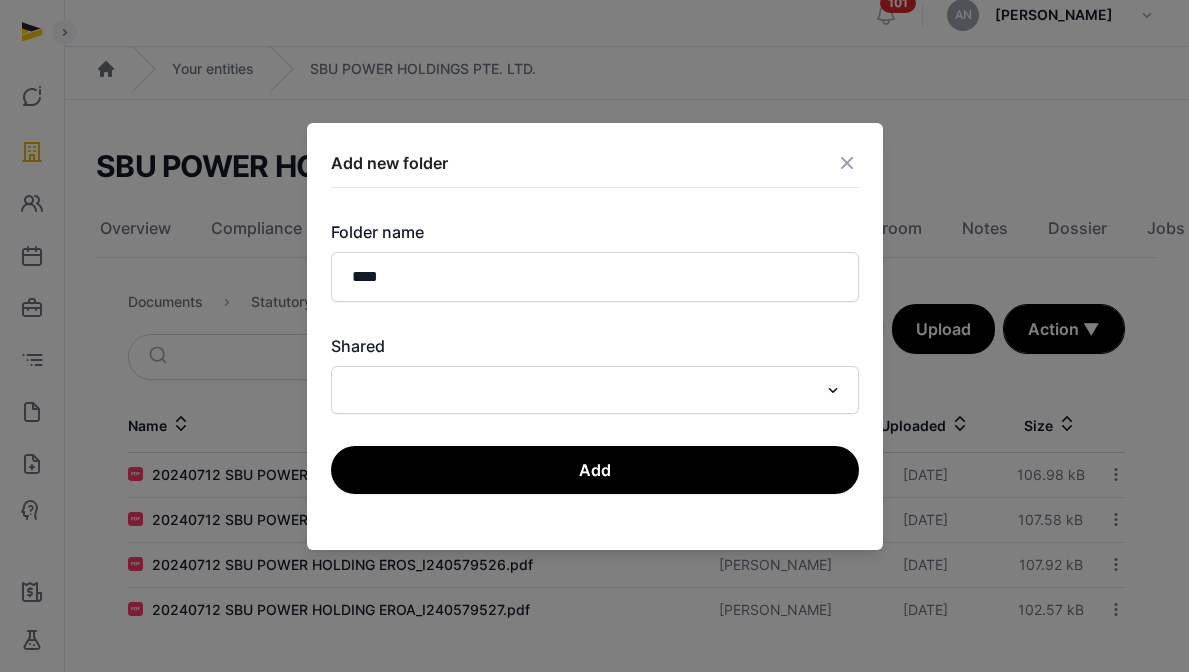 click on "Folder name **** Shared Loading..." at bounding box center [595, 317] 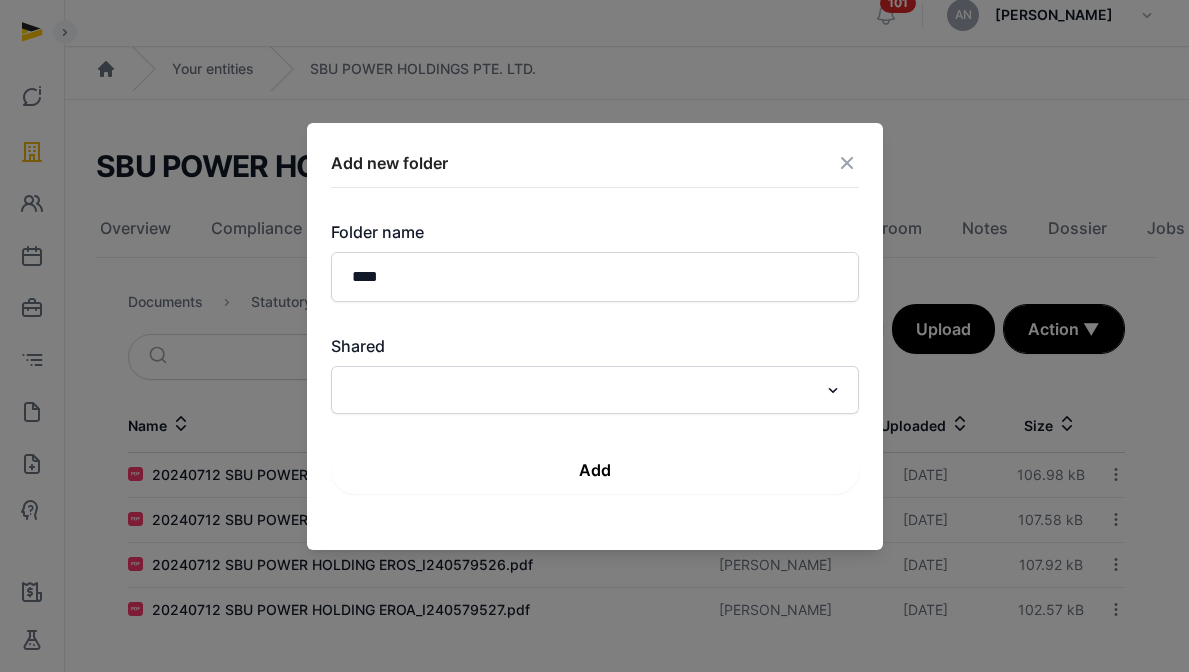 click on "Add" at bounding box center (595, 470) 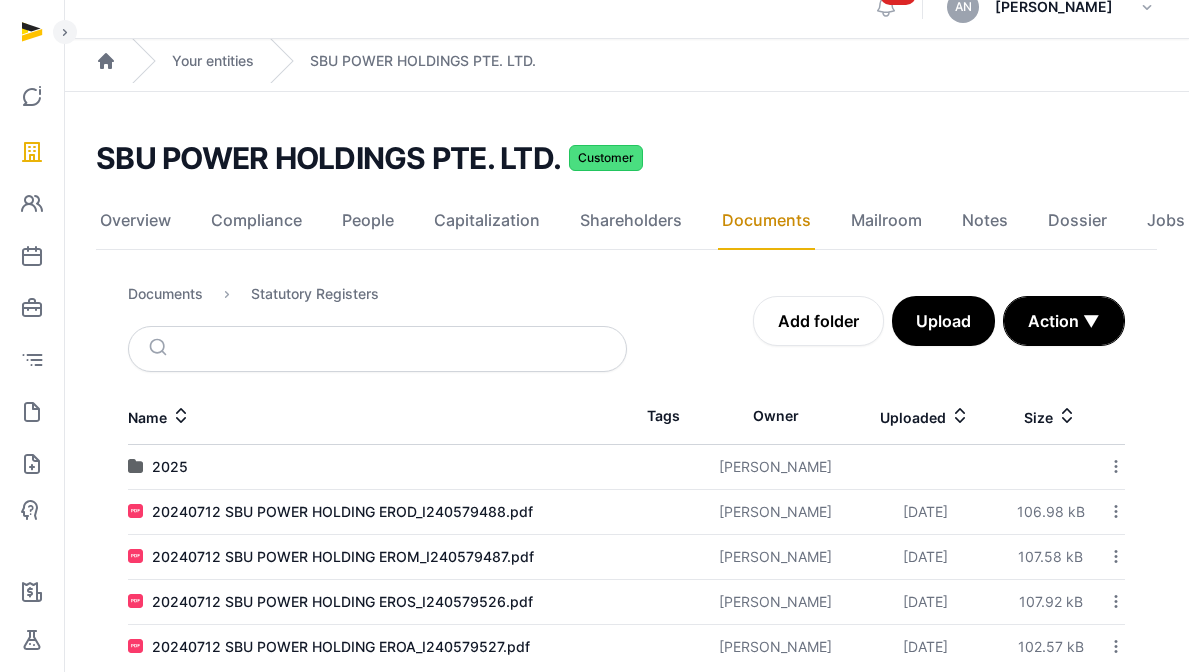 scroll, scrollTop: 62, scrollLeft: 0, axis: vertical 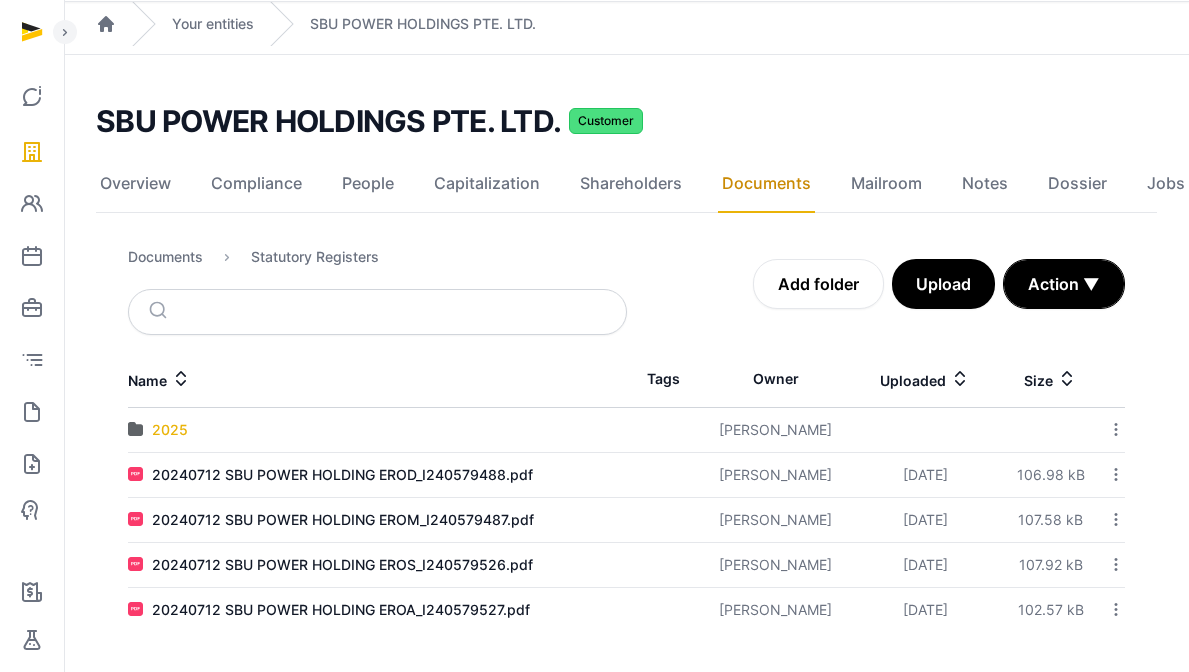 click on "2025" at bounding box center [170, 430] 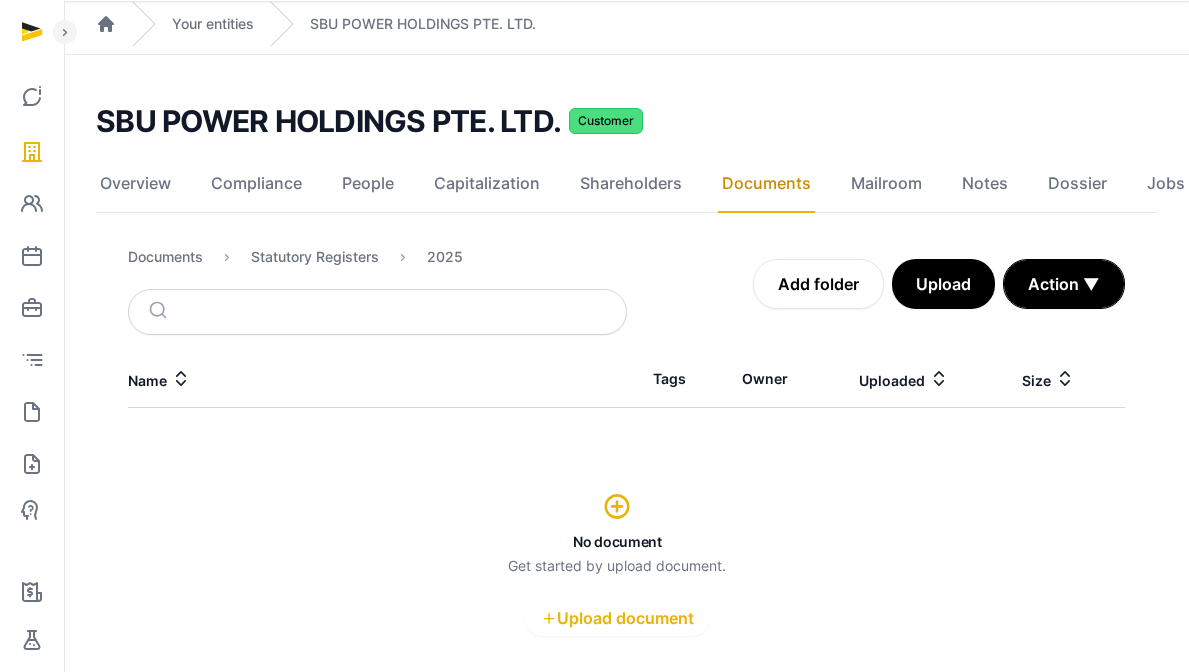 click on "Add folder   Upload   Action ▼  Start select  Move   Delete" at bounding box center (876, 284) 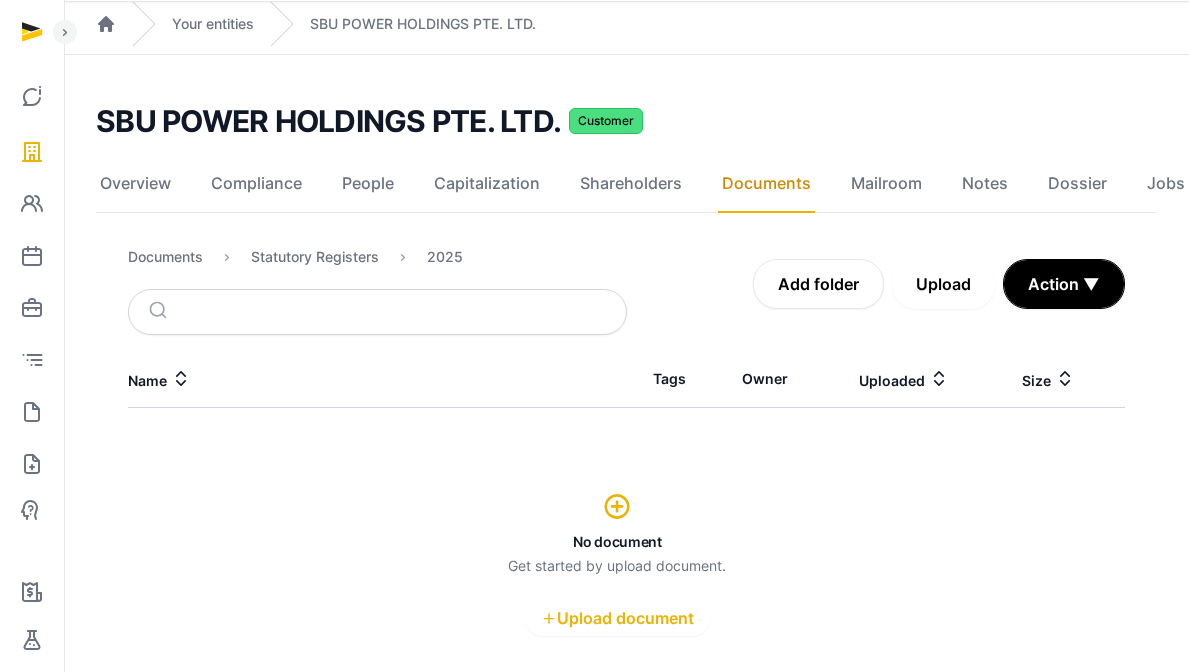 click on "Upload" at bounding box center (943, 284) 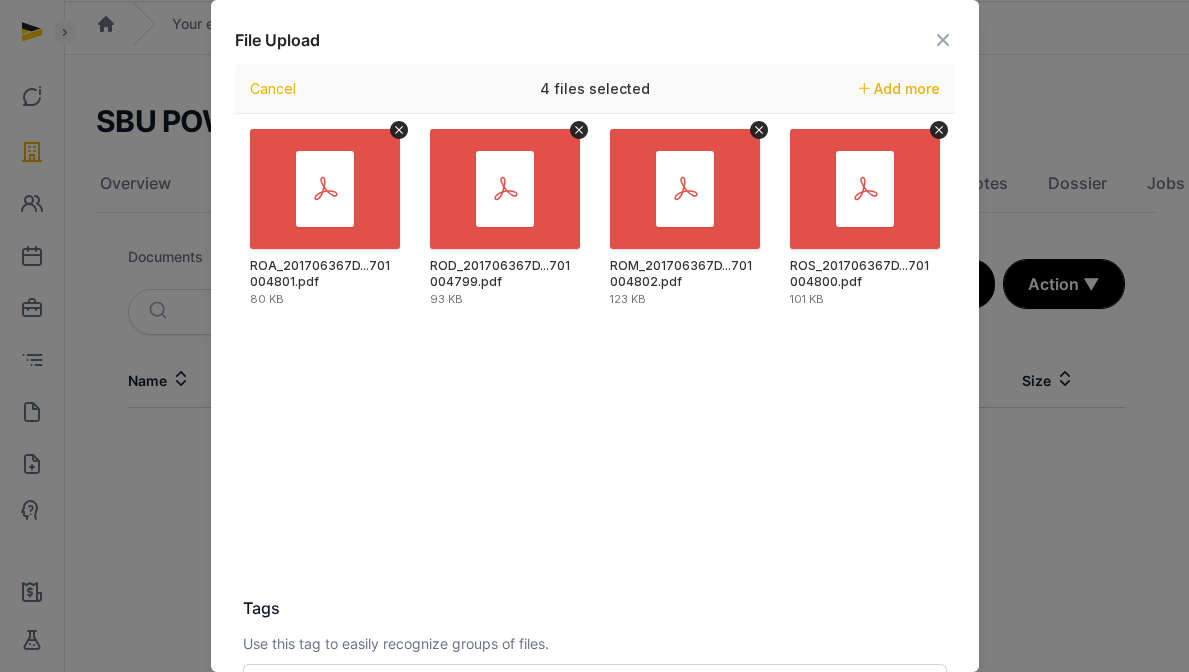 scroll, scrollTop: 306, scrollLeft: 0, axis: vertical 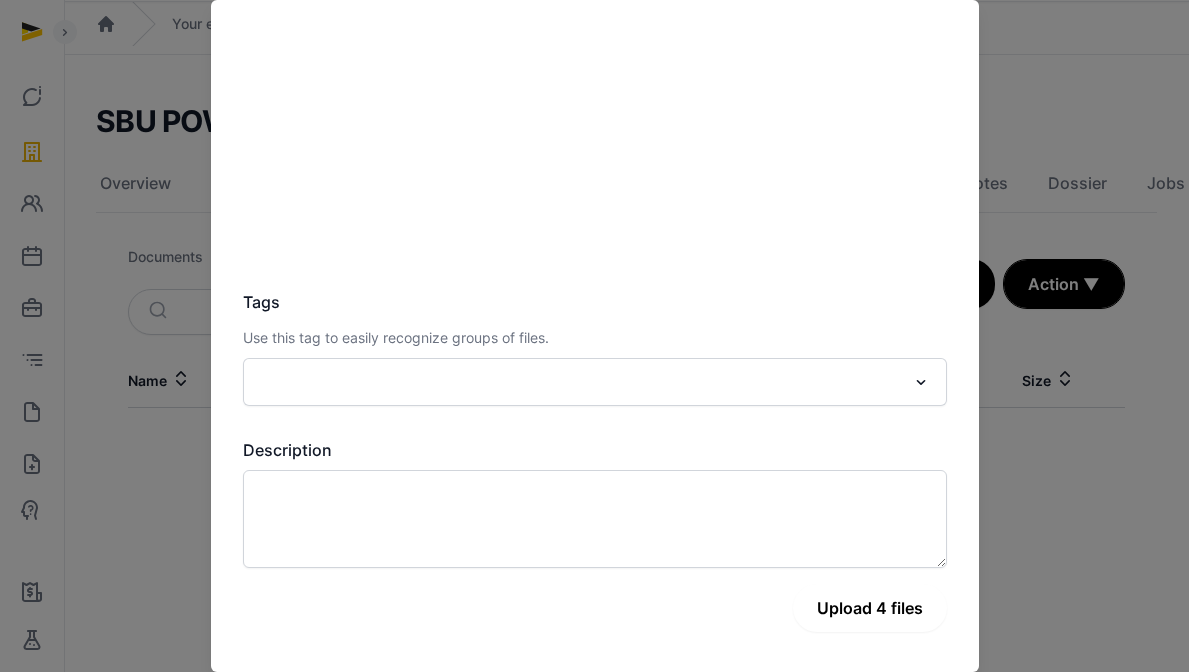 click on "Upload 4 files" at bounding box center [870, 608] 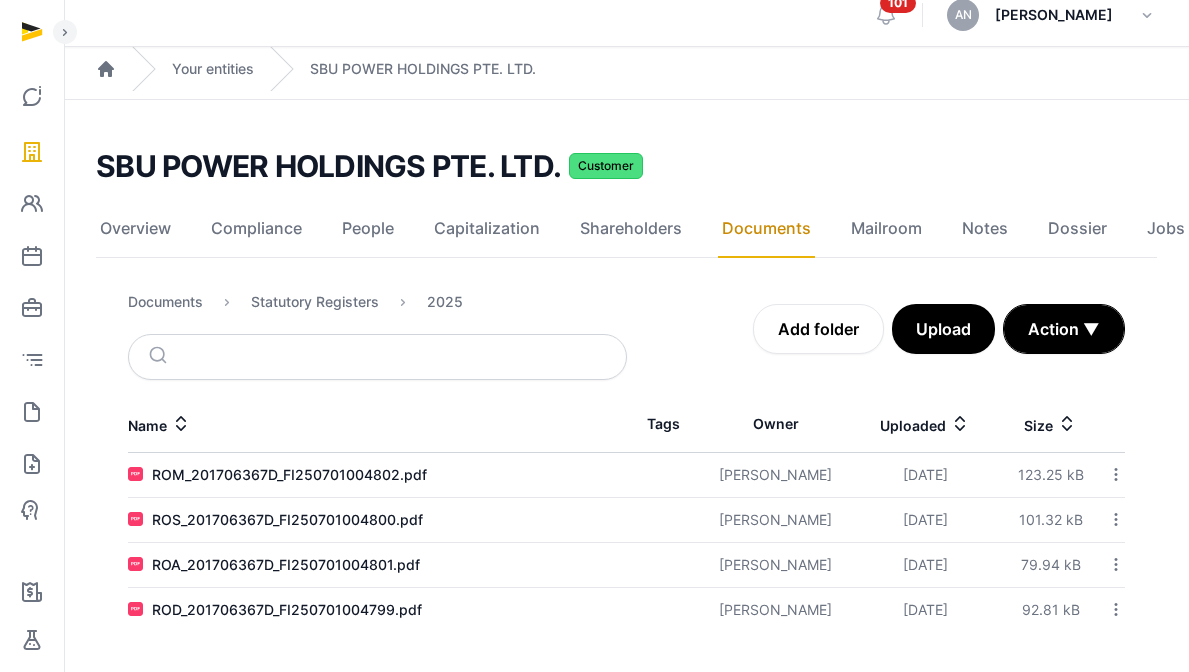 scroll, scrollTop: 17, scrollLeft: 0, axis: vertical 